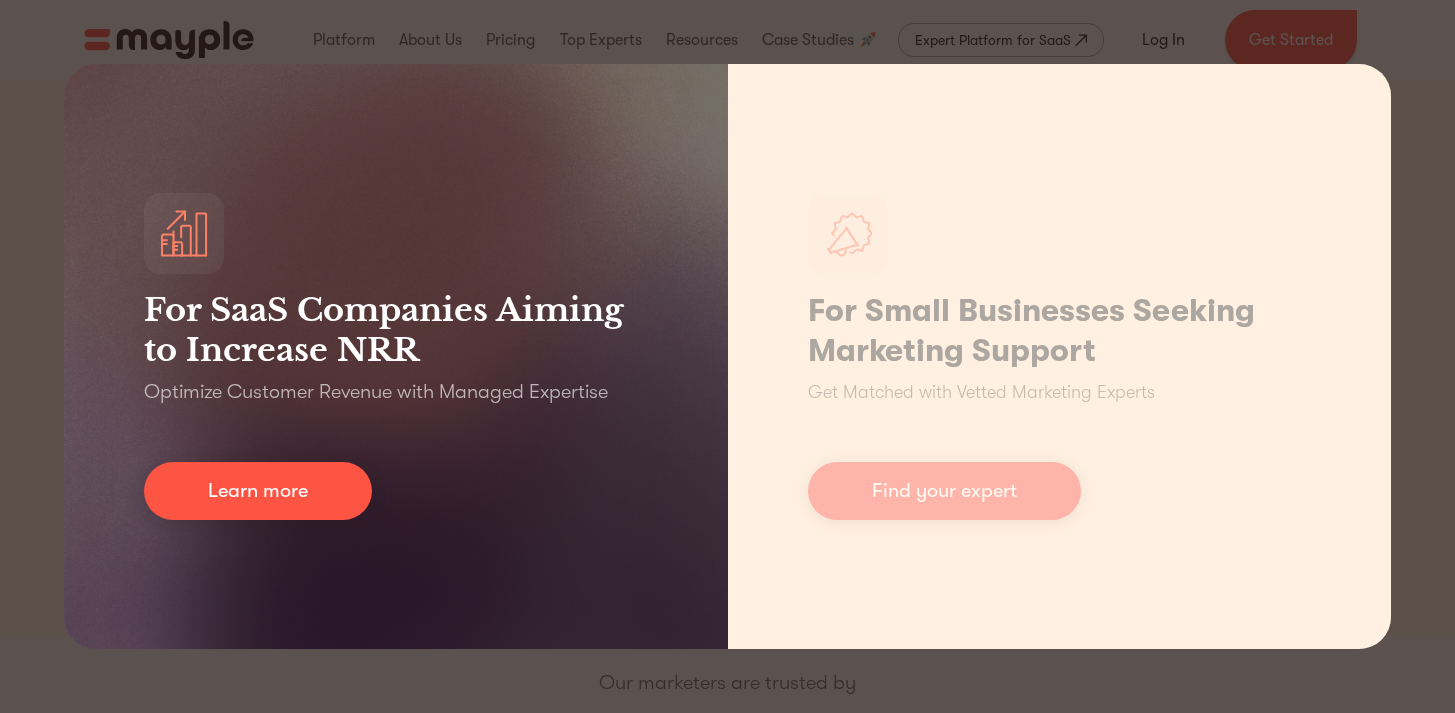 scroll, scrollTop: 0, scrollLeft: 0, axis: both 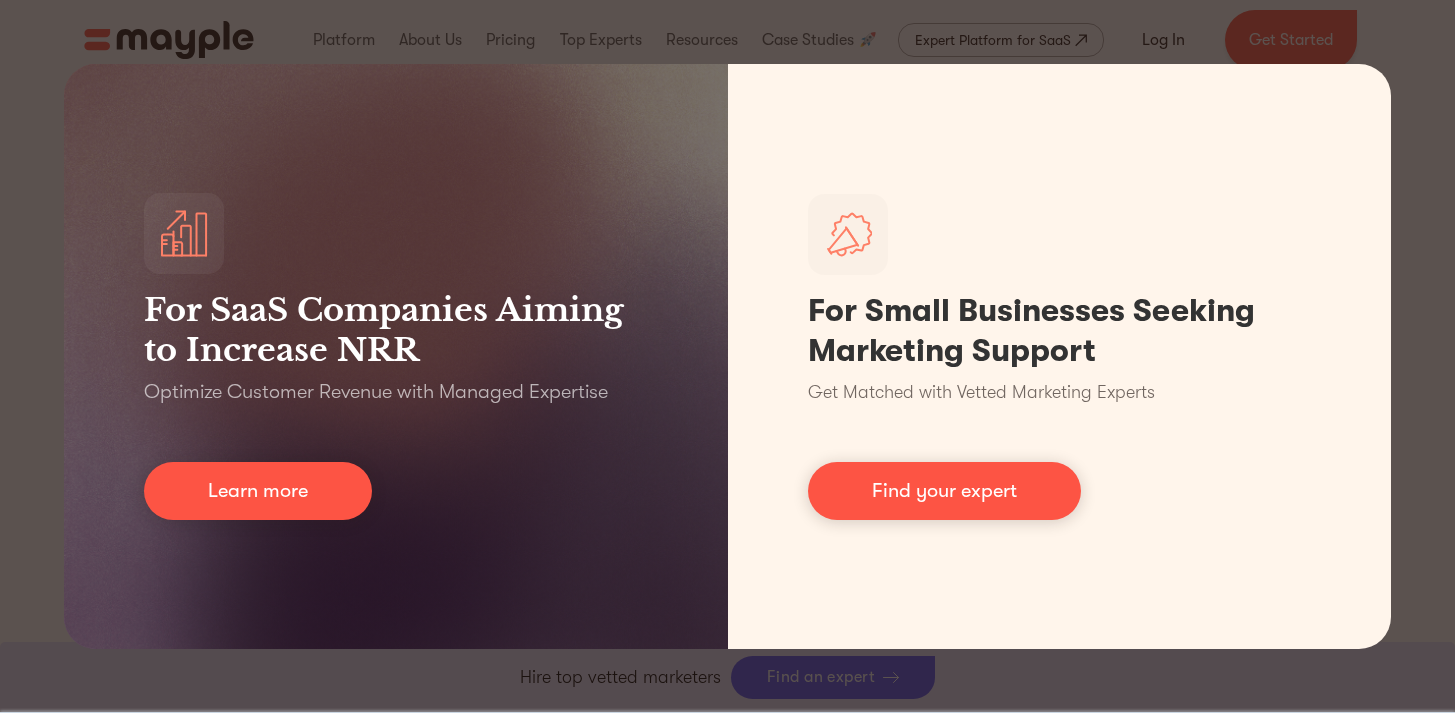 click on "For SaaS Companies Aiming to Increase NRR Optimize Customer Revenue with Managed Expertise Learn more For Small Businesses Seeking Marketing Support Get Matched with Vetted Marketing Experts Find your expert" at bounding box center [727, 356] 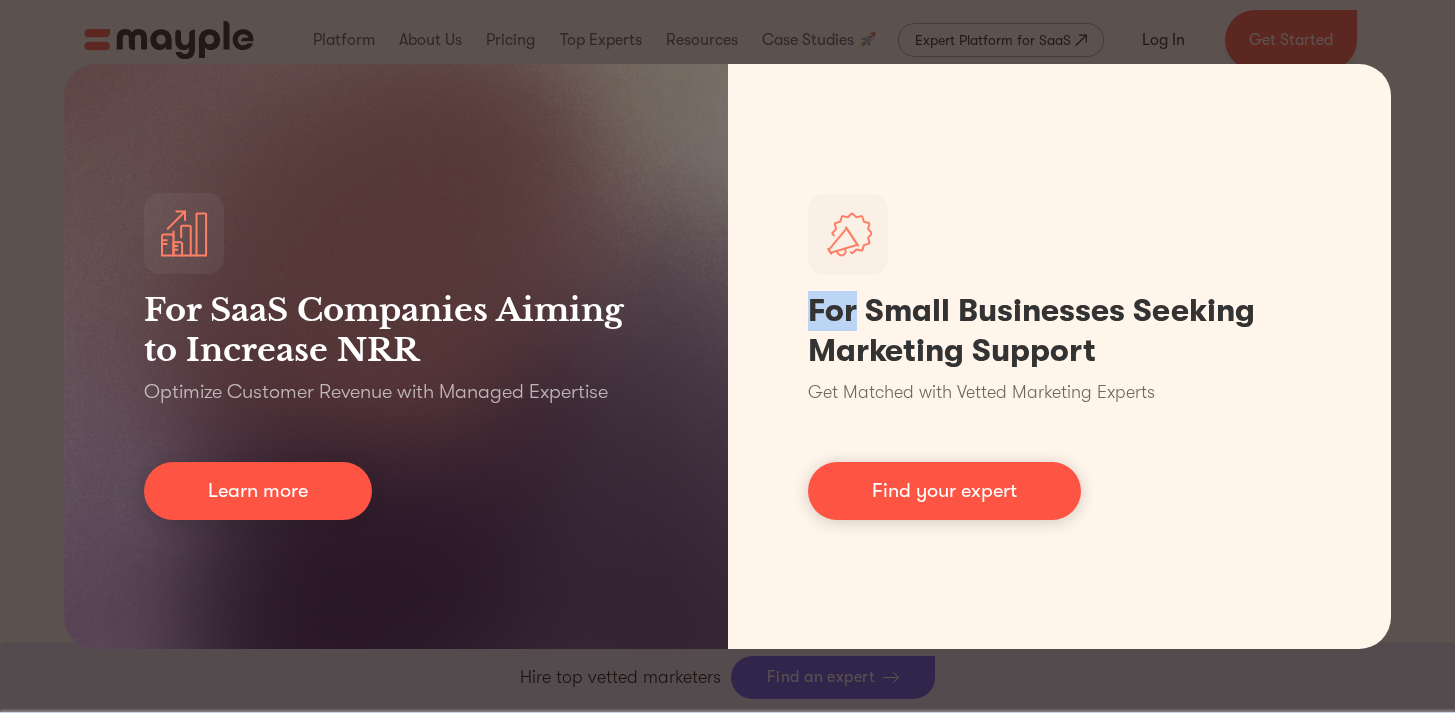 click on "For SaaS Companies Aiming to Increase NRR Optimize Customer Revenue with Managed Expertise Learn more For Small Businesses Seeking Marketing Support Get Matched with Vetted Marketing Experts Find your expert" at bounding box center (727, 356) 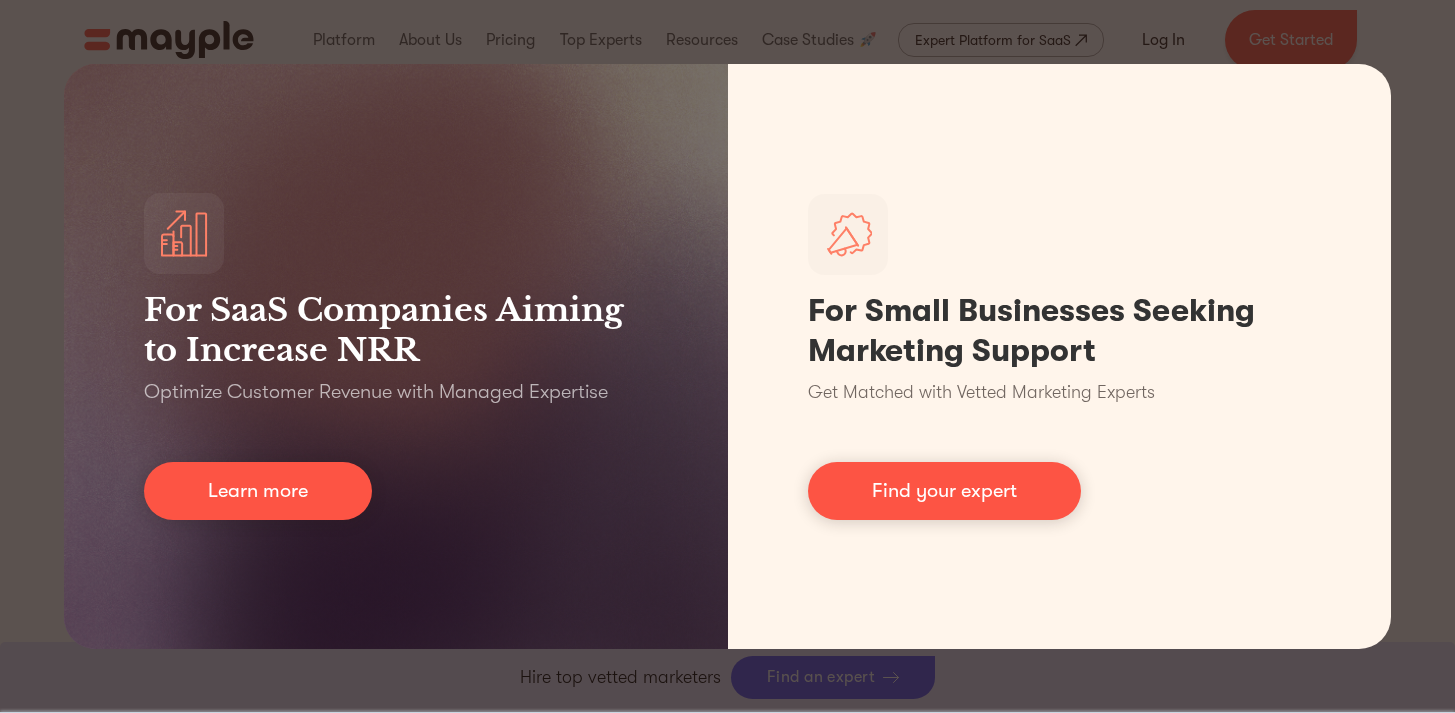 click on "For SaaS Companies Aiming to Increase NRR Optimize Customer Revenue with Managed Expertise Learn more For Small Businesses Seeking Marketing Support Get Matched with Vetted Marketing Experts Find your expert" at bounding box center [727, 356] 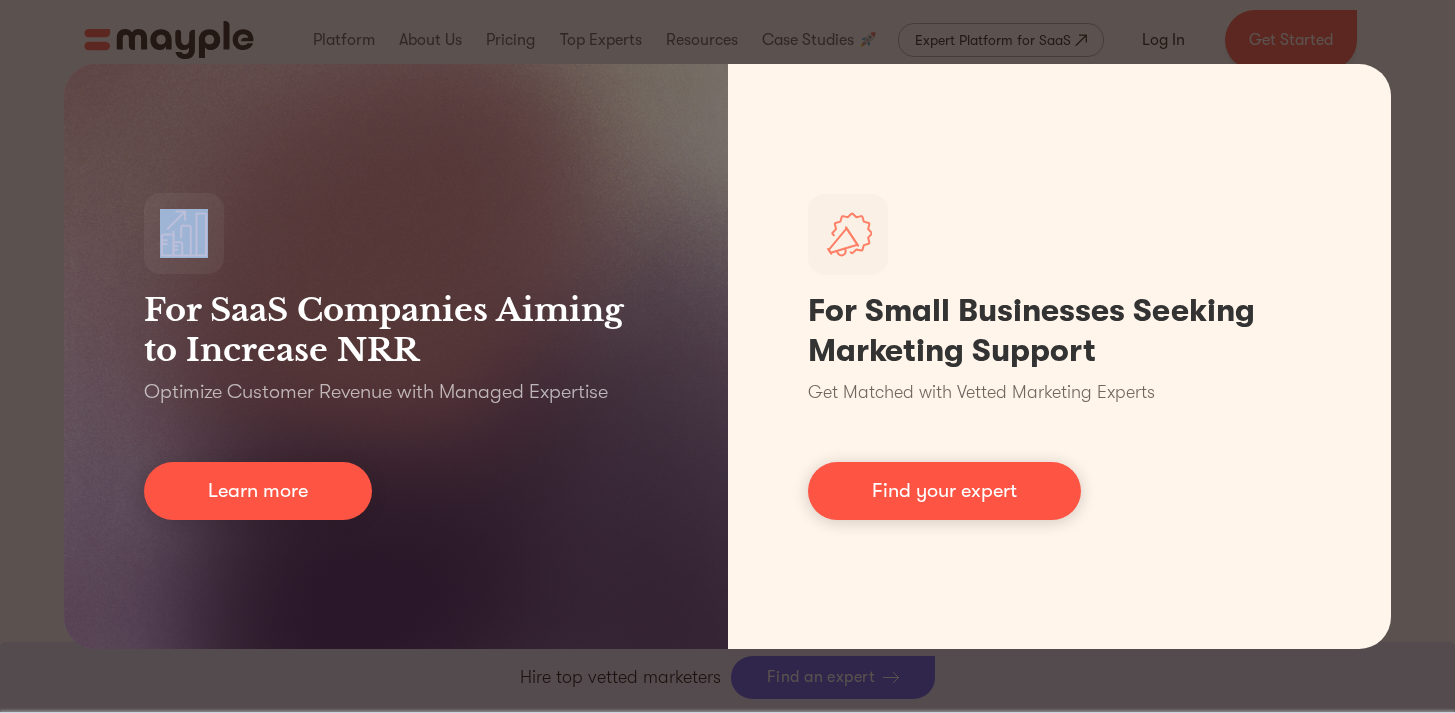 click on "For SaaS Companies Aiming to Increase NRR Optimize Customer Revenue with Managed Expertise Learn more For Small Businesses Seeking Marketing Support Get Matched with Vetted Marketing Experts Find your expert" at bounding box center (727, 356) 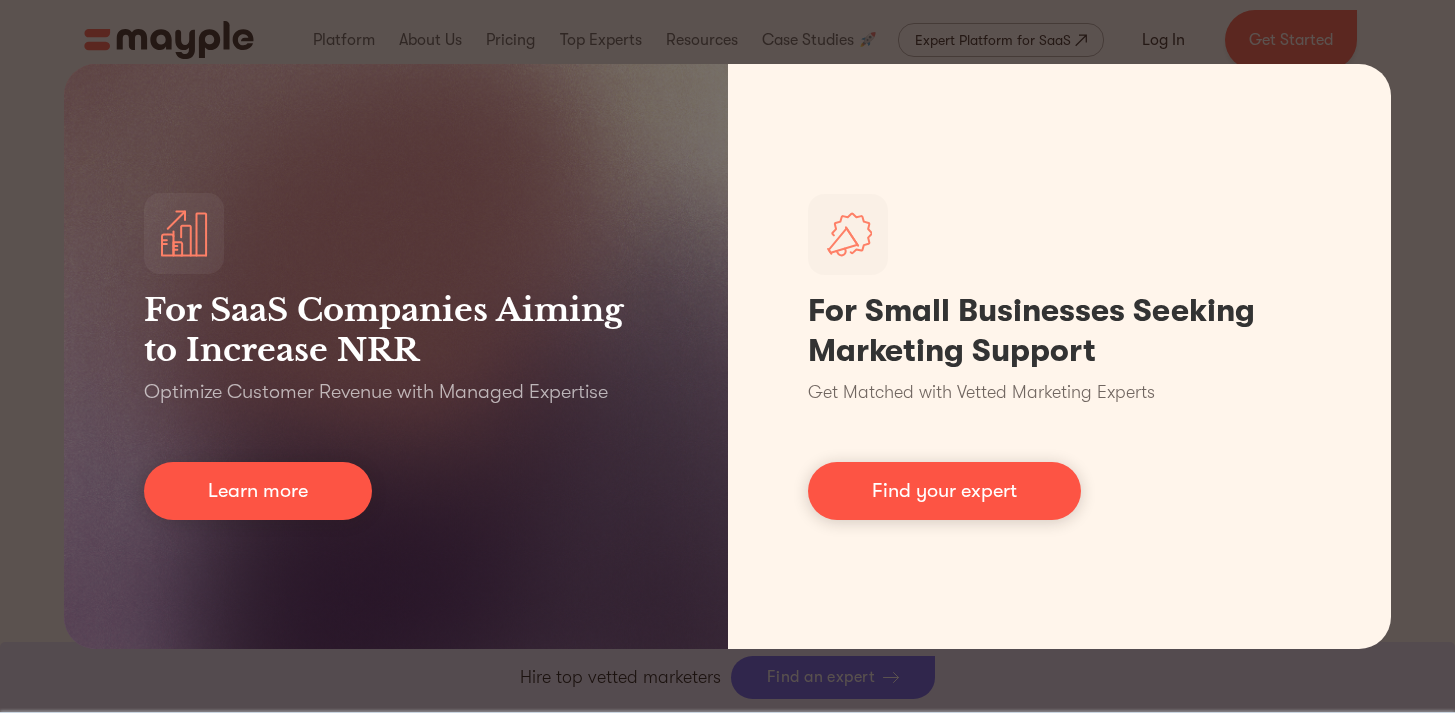 click on "For SaaS Companies Aiming to Increase NRR Optimize Customer Revenue with Managed Expertise Learn more For Small Businesses Seeking Marketing Support Get Matched with Vetted Marketing Experts Find your expert" at bounding box center (727, 356) 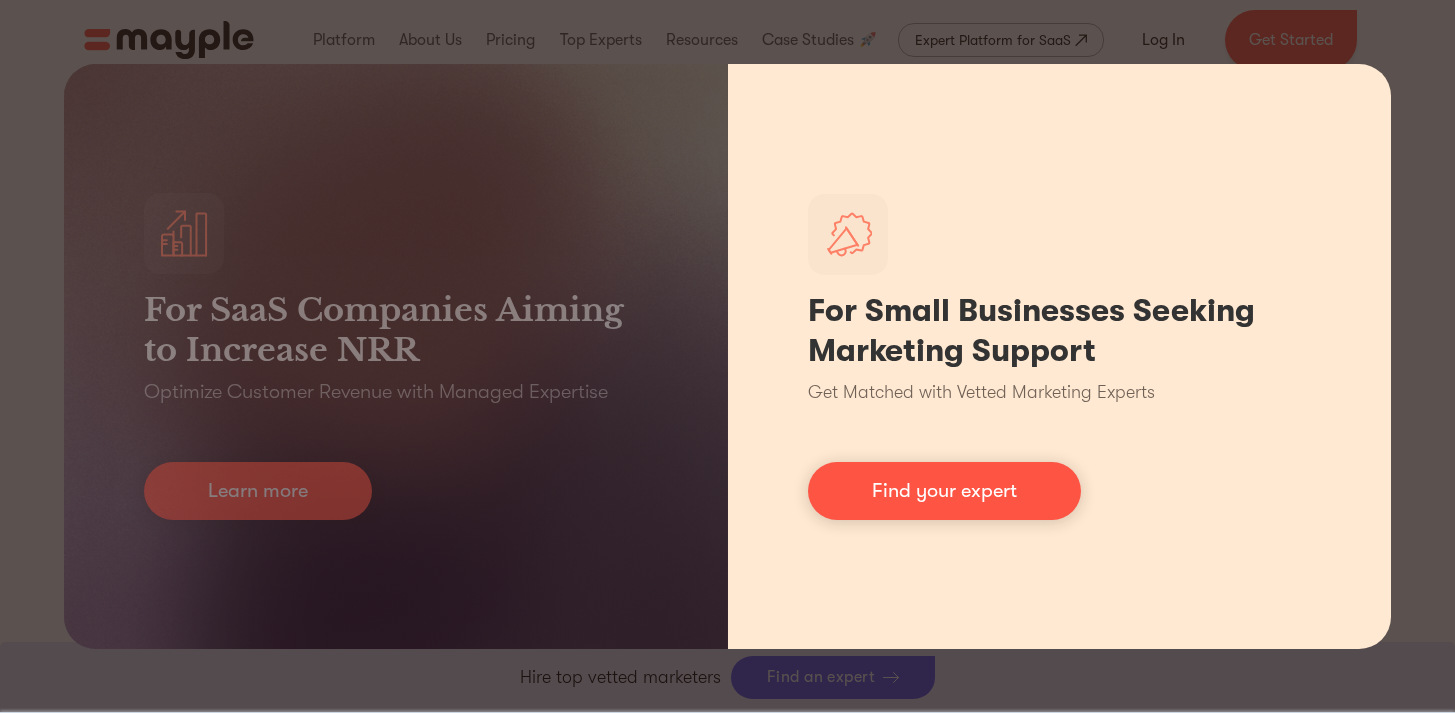 scroll, scrollTop: 4769, scrollLeft: 0, axis: vertical 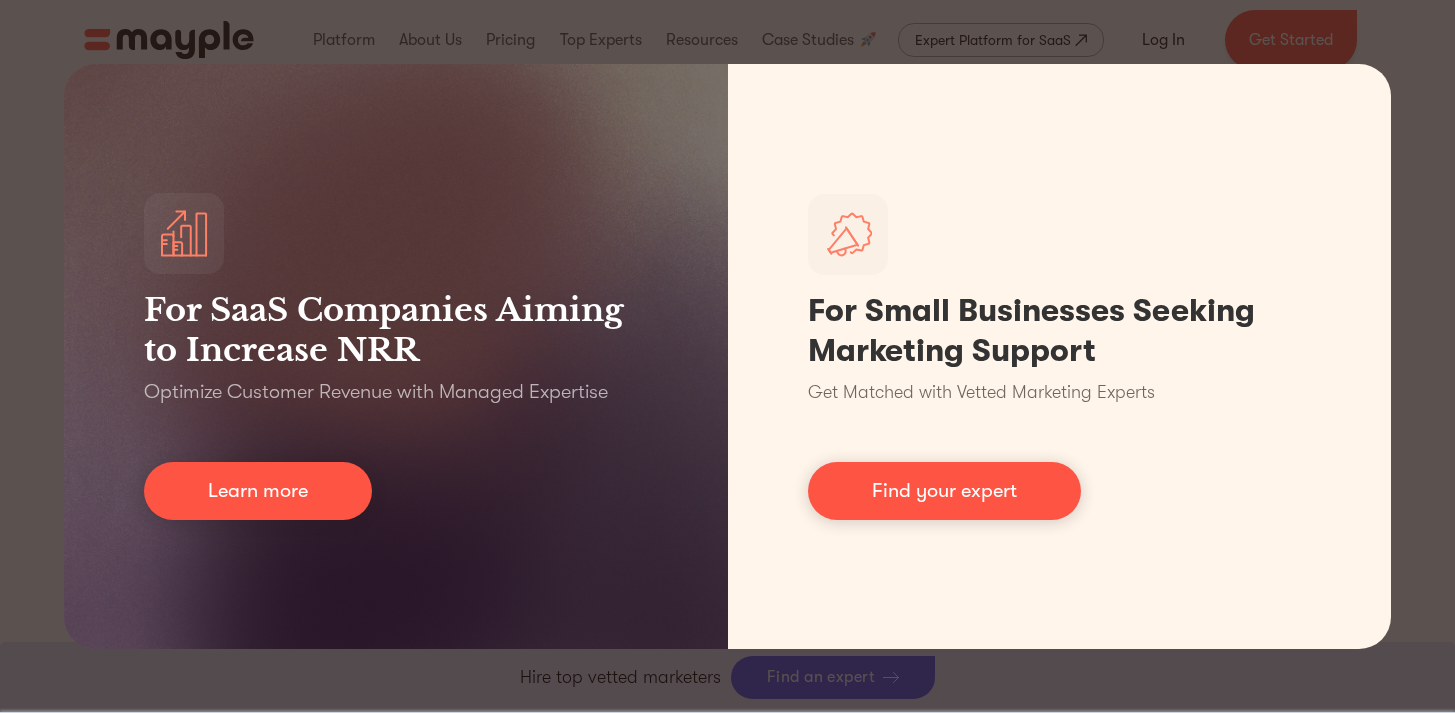 click on "For SaaS Companies Aiming to Increase NRR Optimize Customer Revenue with Managed Expertise Learn more For Small Businesses Seeking Marketing Support Get Matched with Vetted Marketing Experts Find your expert" at bounding box center [727, 356] 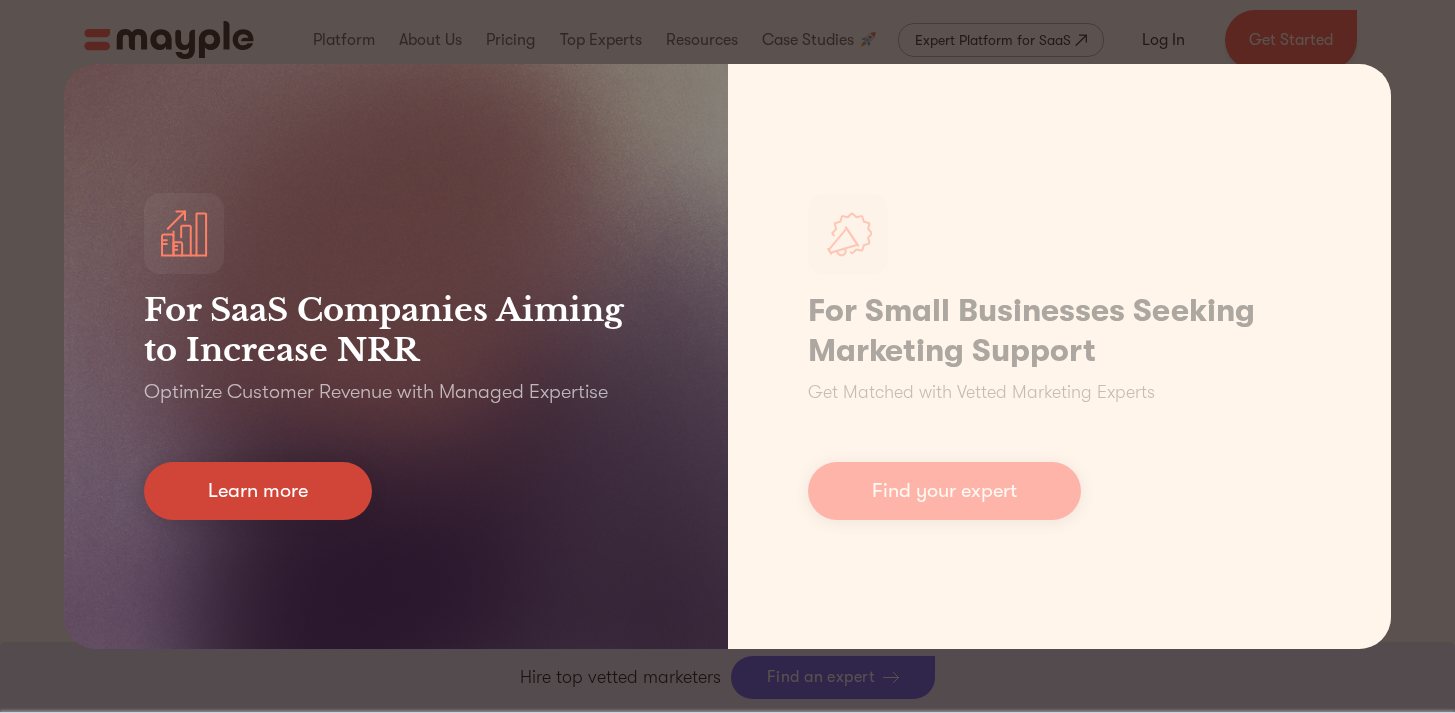 click on "Learn more" at bounding box center [258, 491] 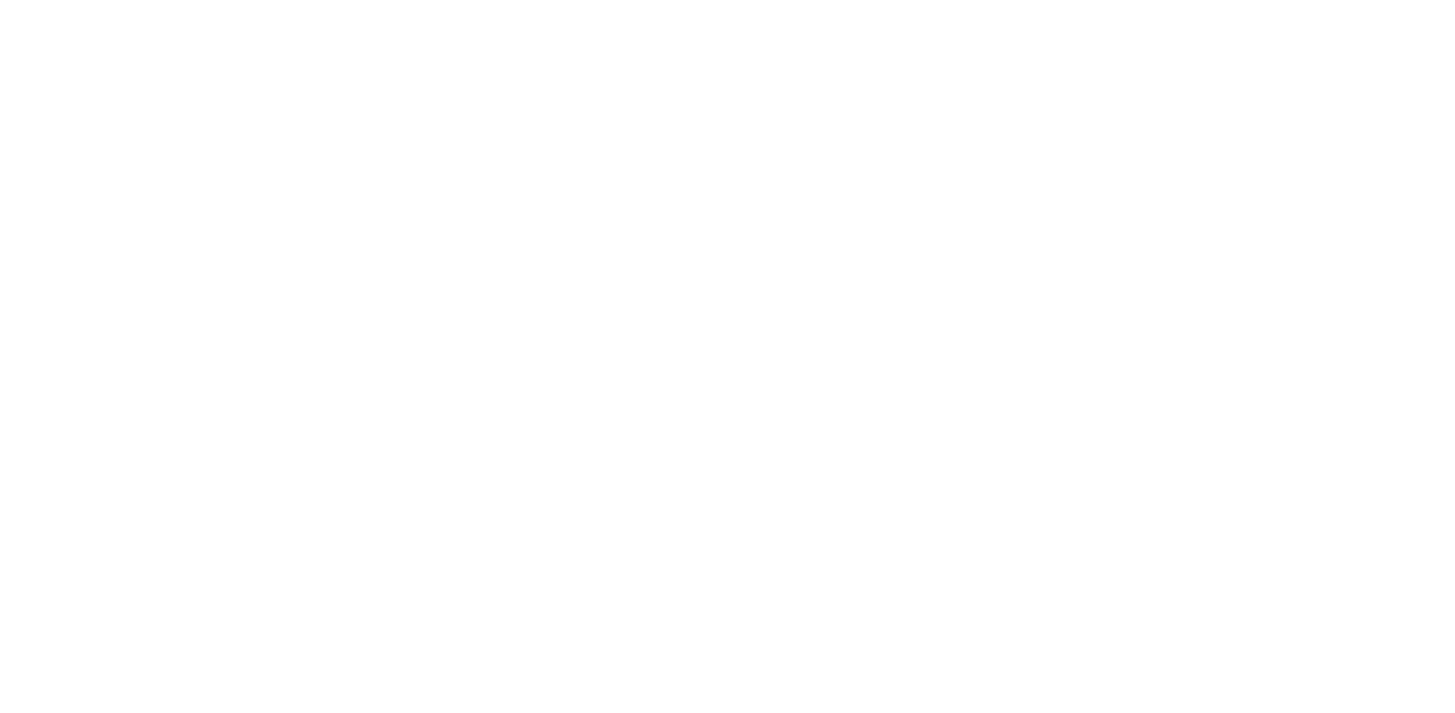 scroll, scrollTop: 0, scrollLeft: 0, axis: both 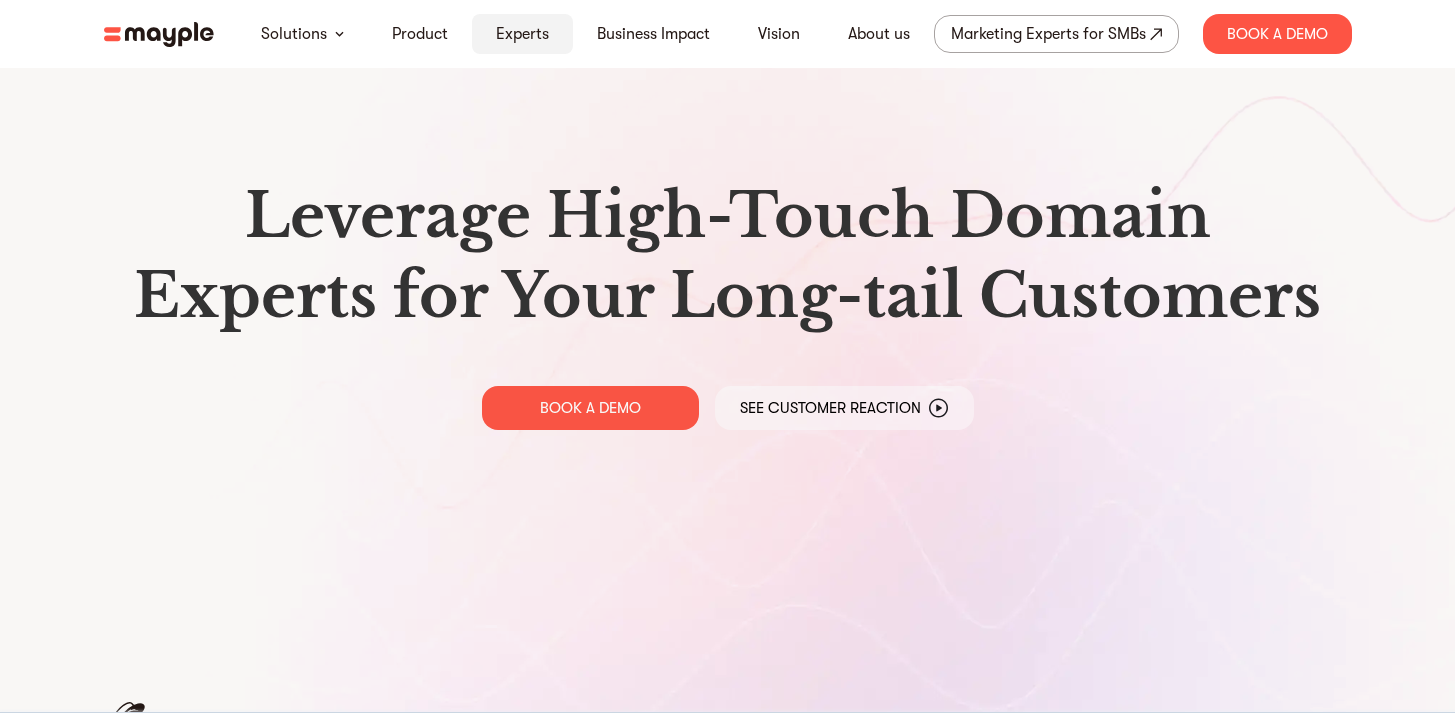 click on "Experts" at bounding box center [522, 34] 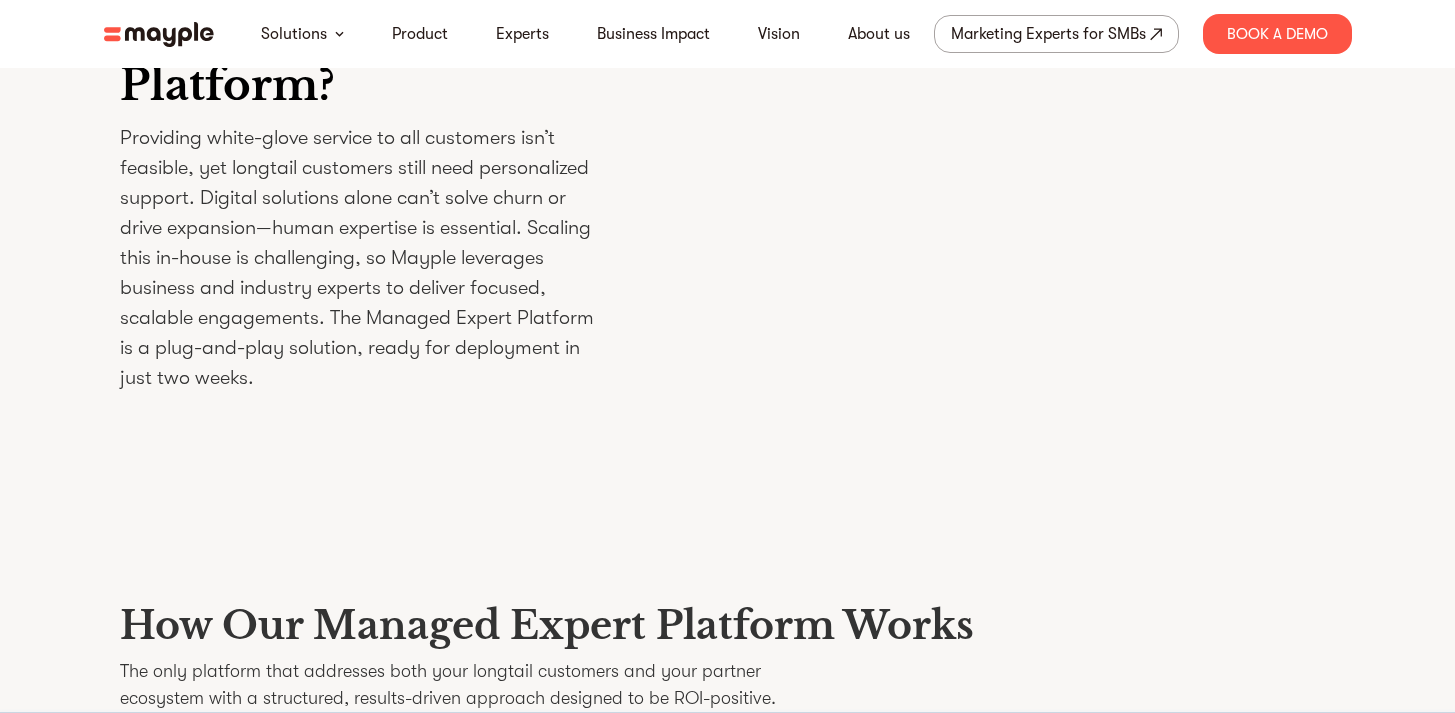 scroll, scrollTop: 3207, scrollLeft: 0, axis: vertical 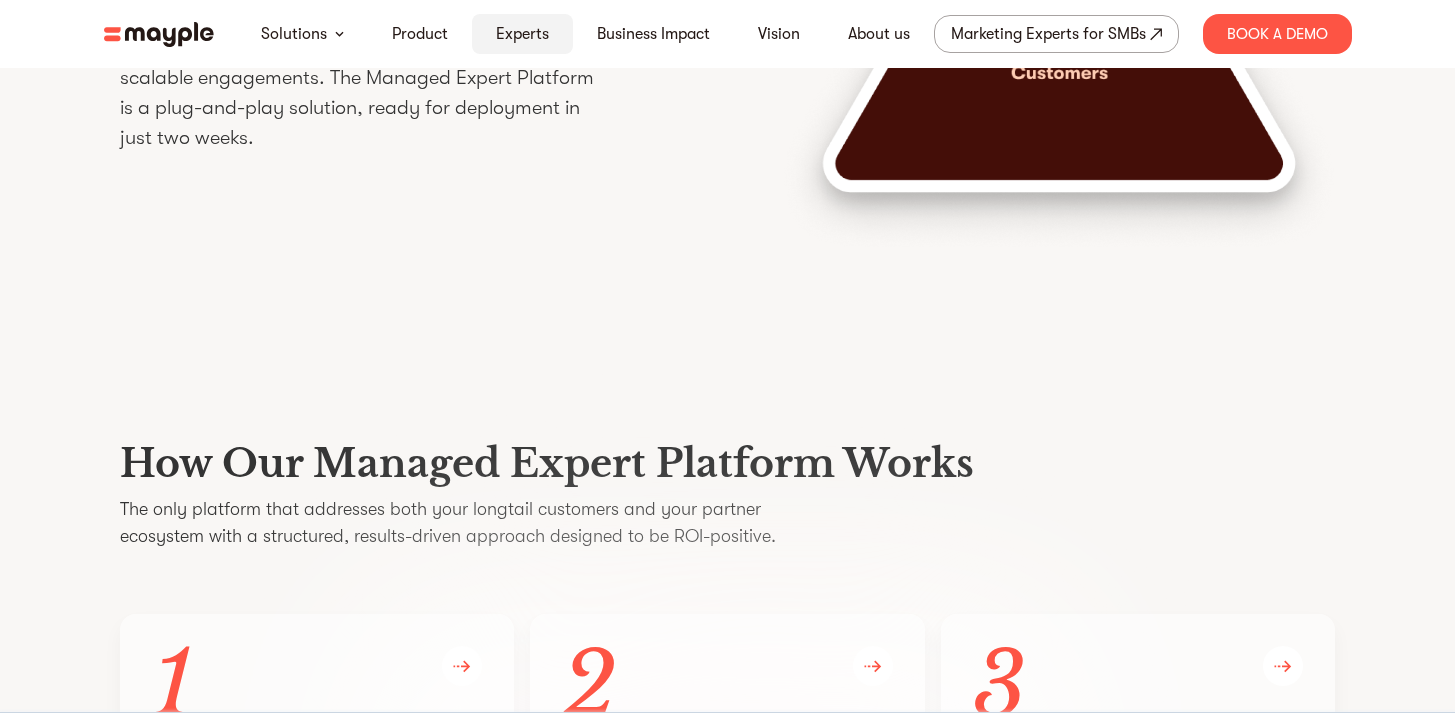 click on "Experts" at bounding box center [522, 34] 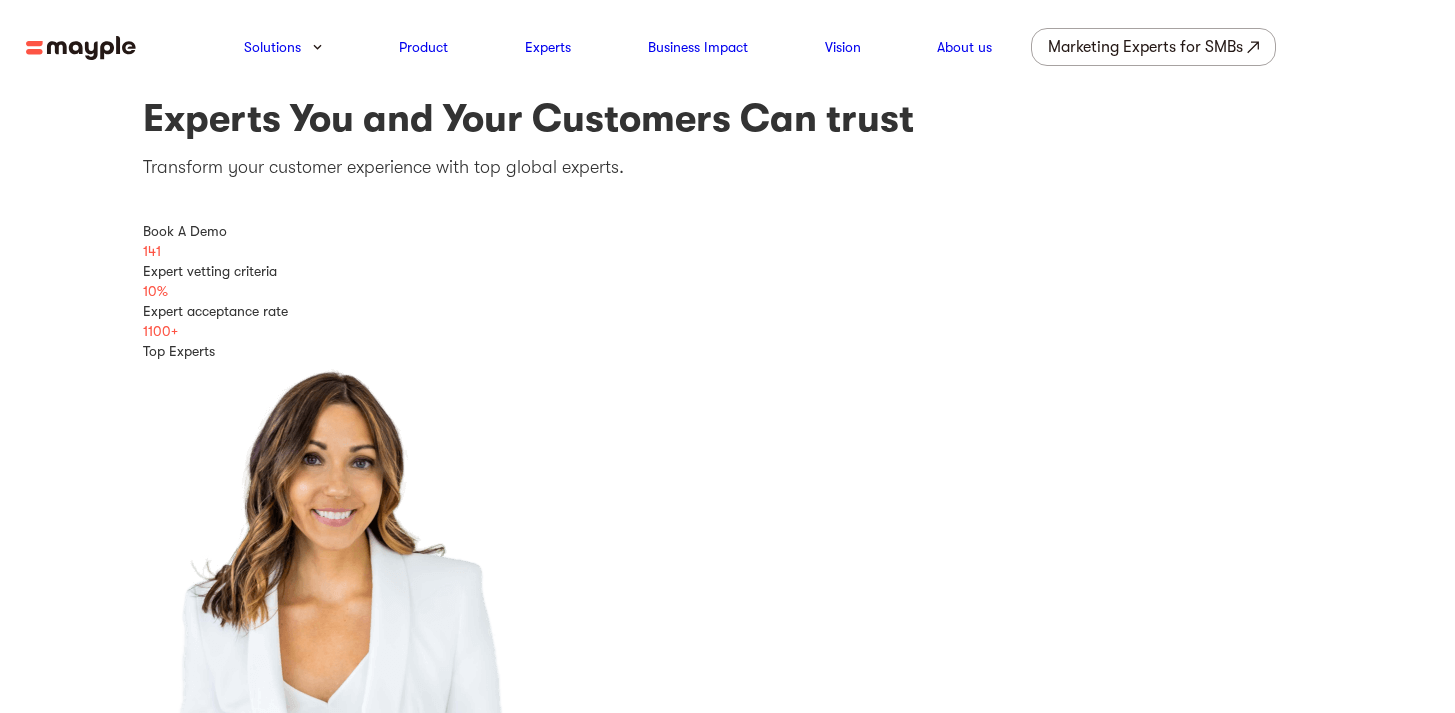 scroll, scrollTop: 0, scrollLeft: 0, axis: both 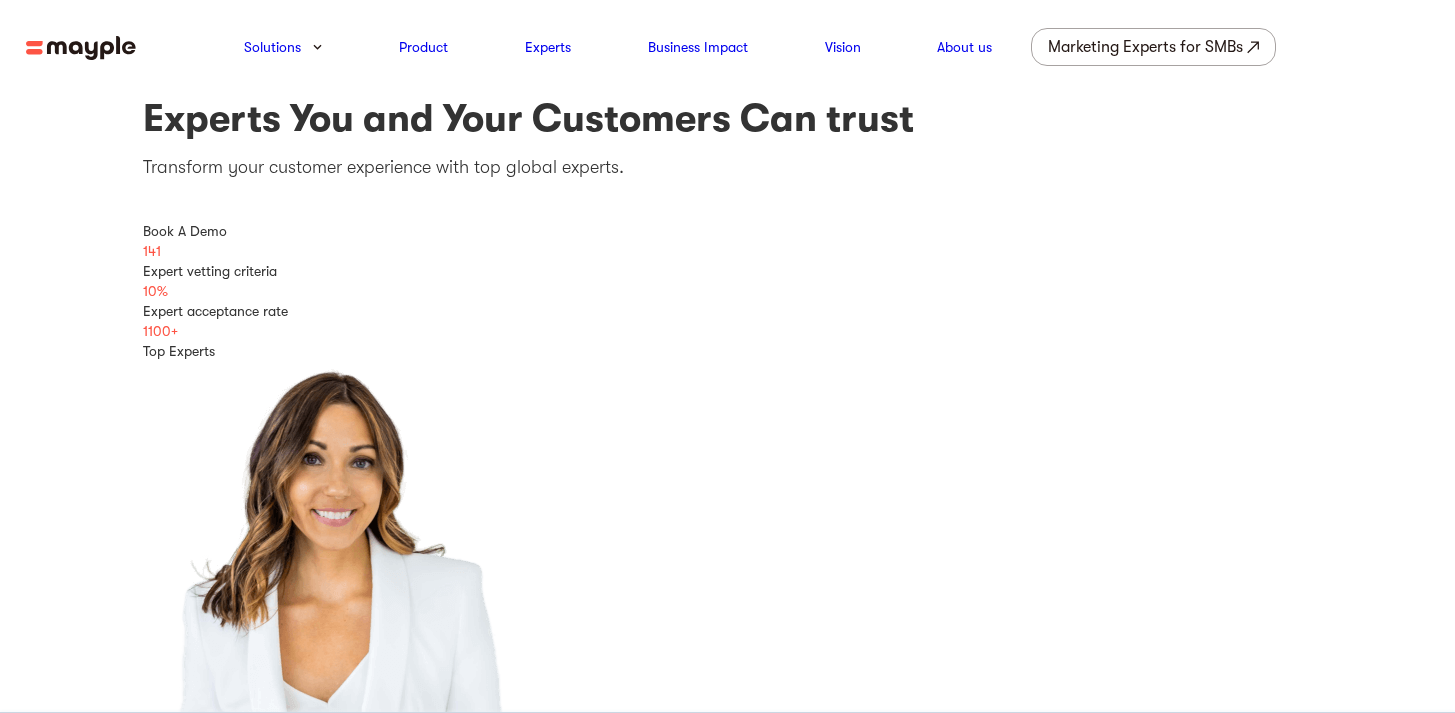 click at bounding box center (81, 48) 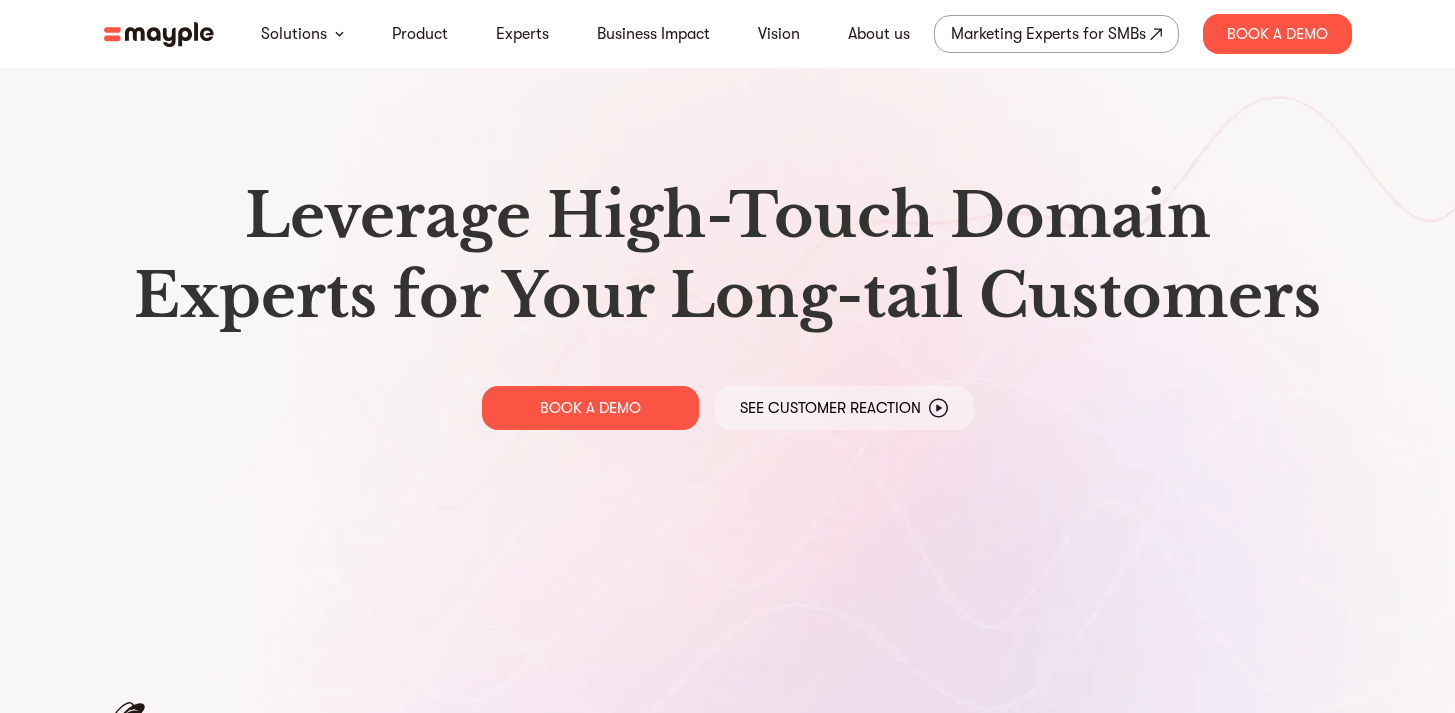 scroll, scrollTop: 0, scrollLeft: 0, axis: both 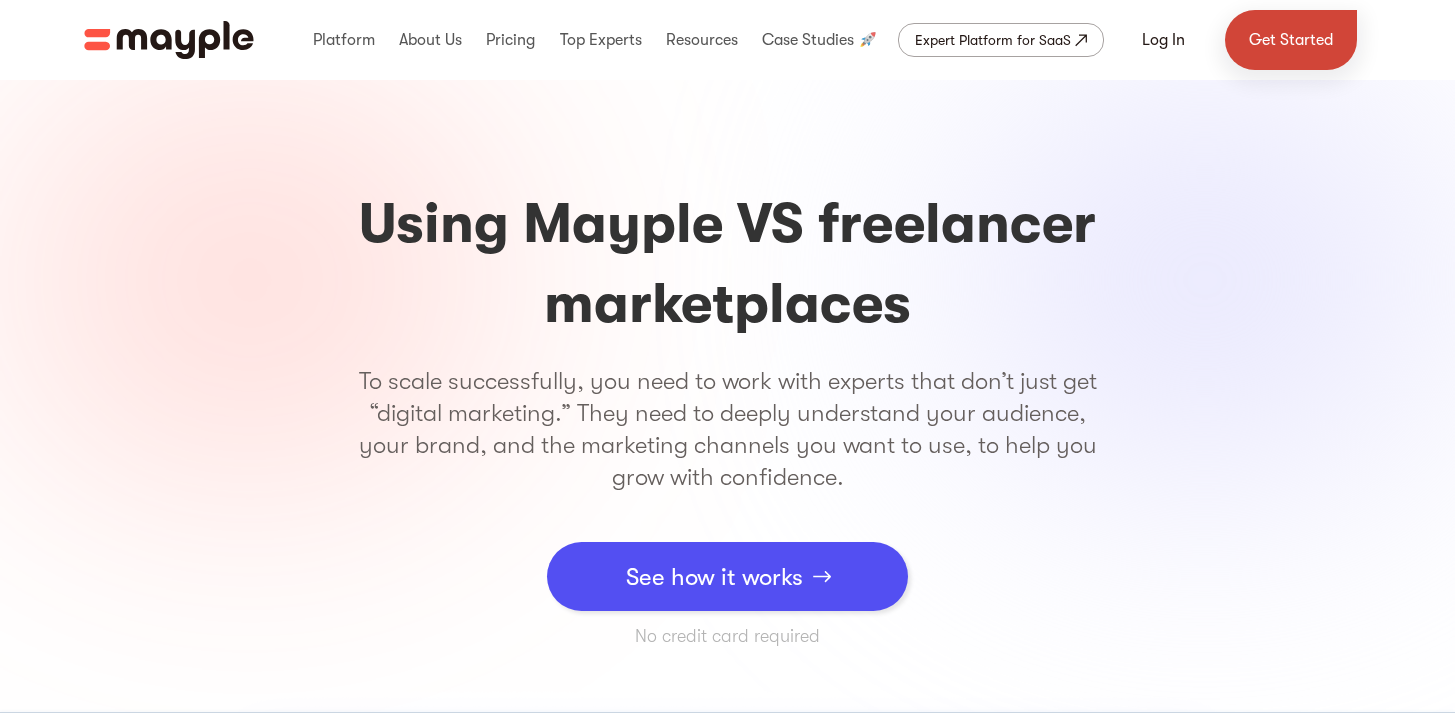 click on "Get Started" at bounding box center [1291, 40] 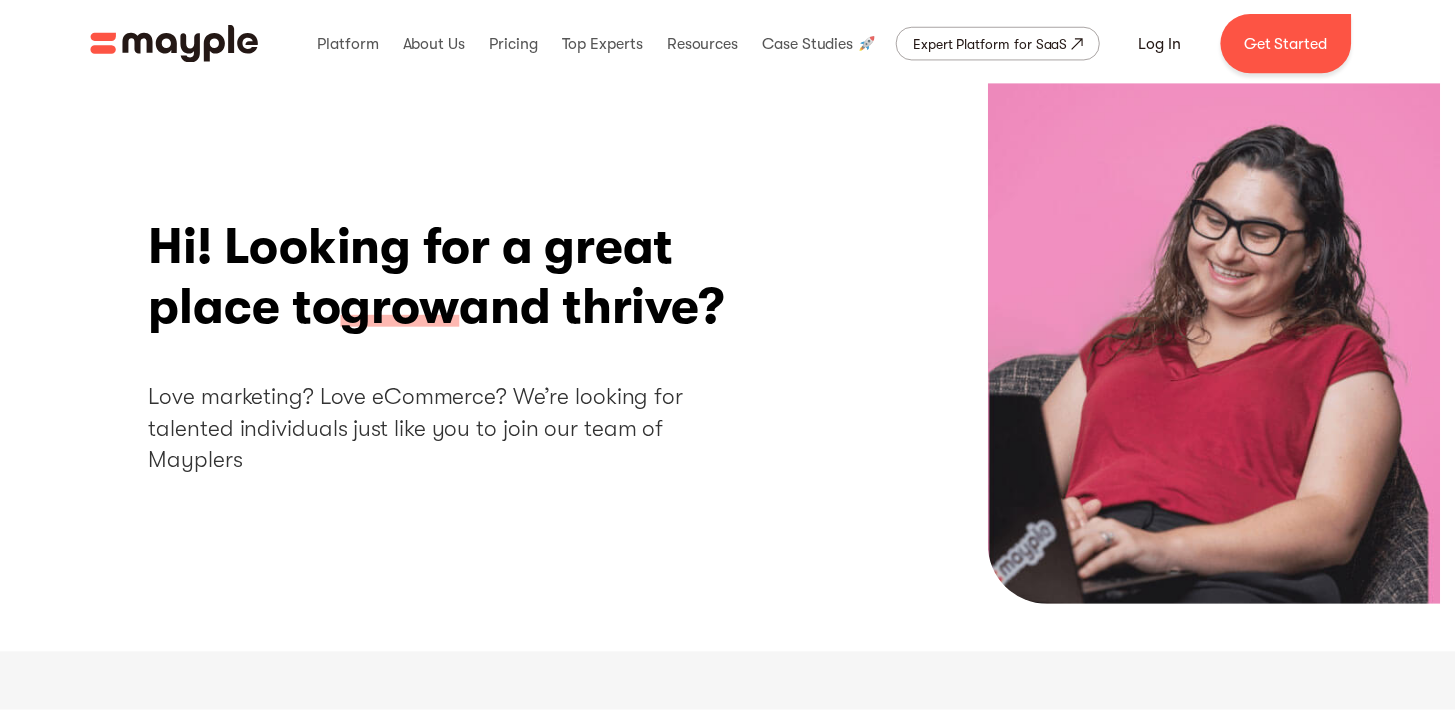 scroll, scrollTop: 0, scrollLeft: 0, axis: both 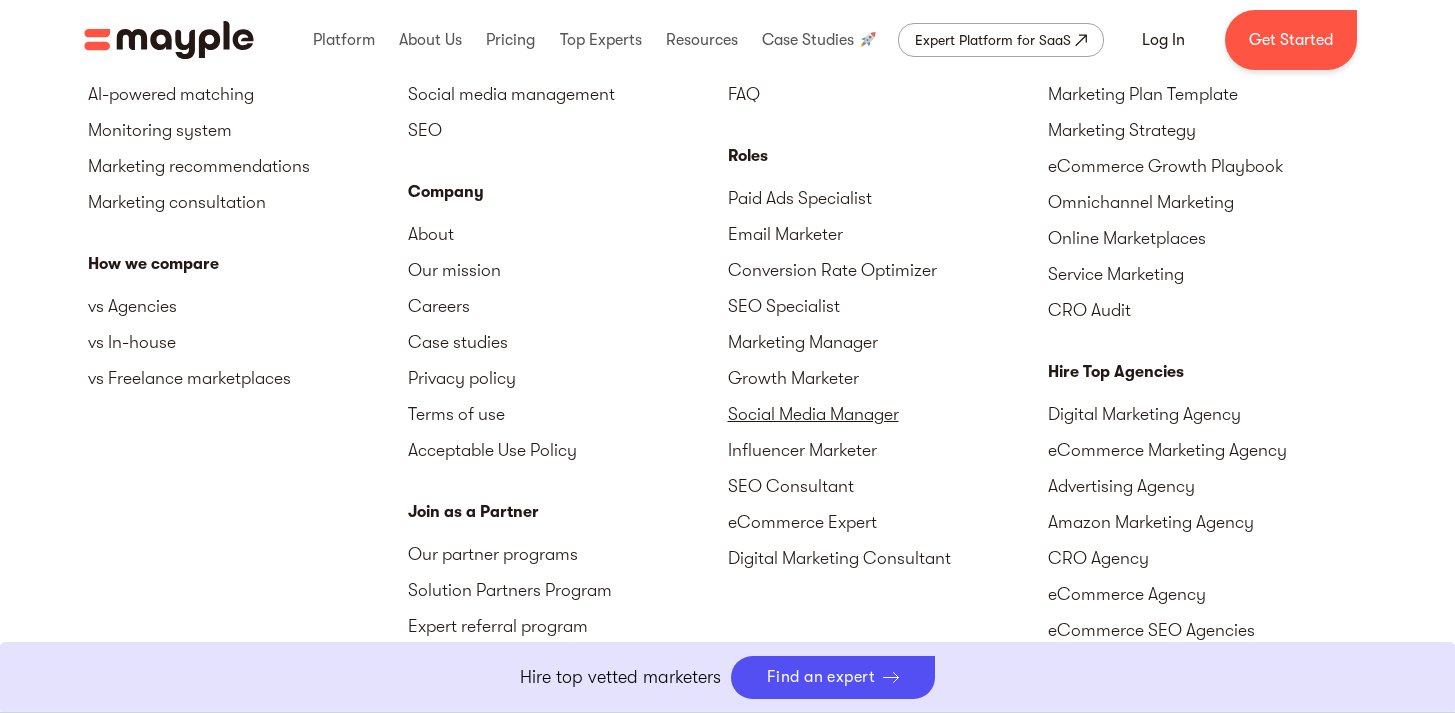 click on "Social Media Manager" at bounding box center (888, 414) 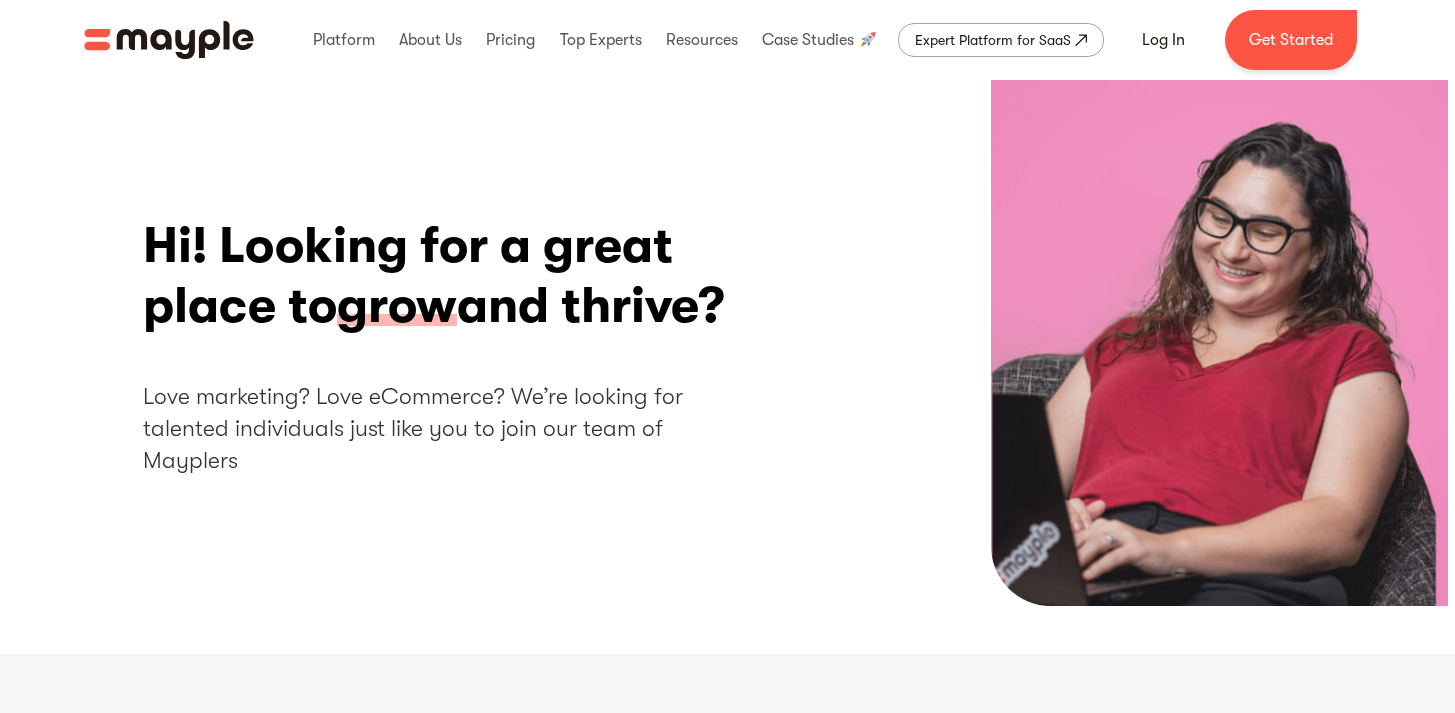 scroll, scrollTop: 0, scrollLeft: 0, axis: both 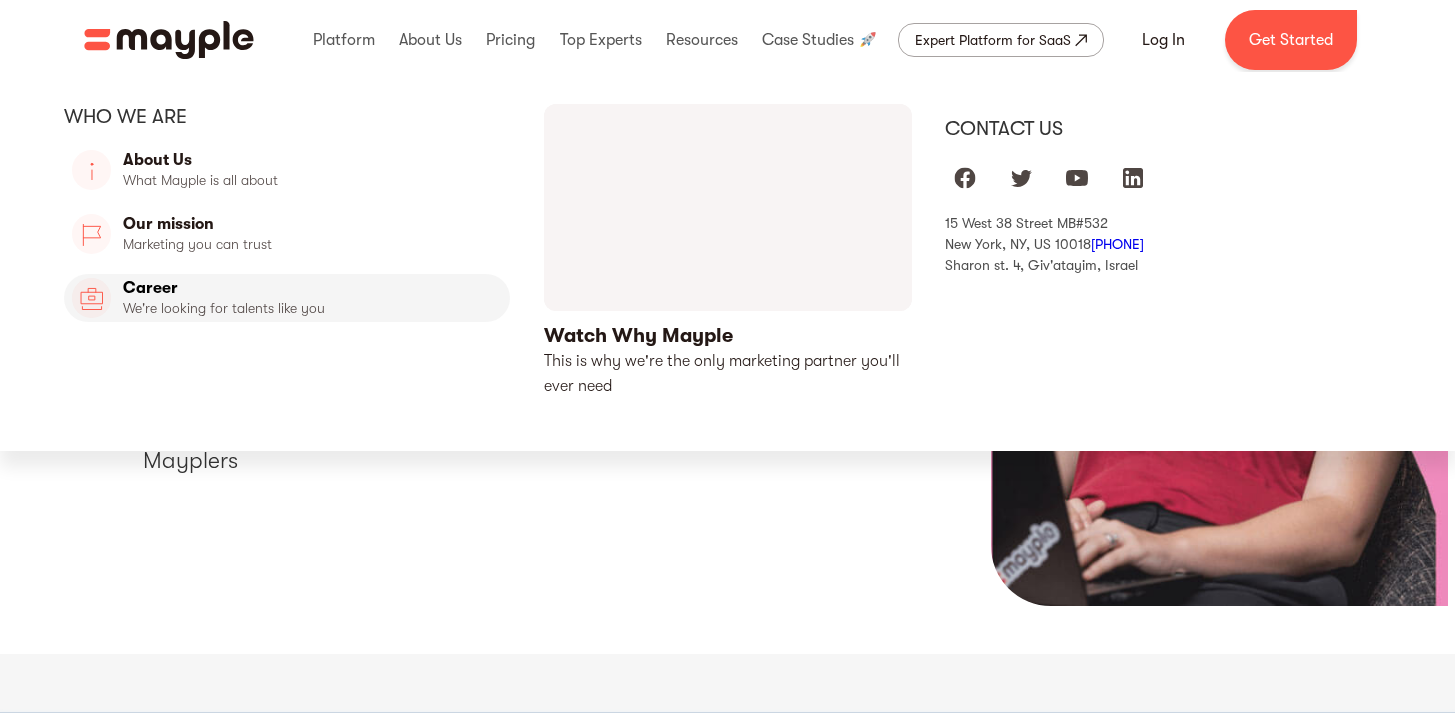 click on "Career" at bounding box center [287, 298] 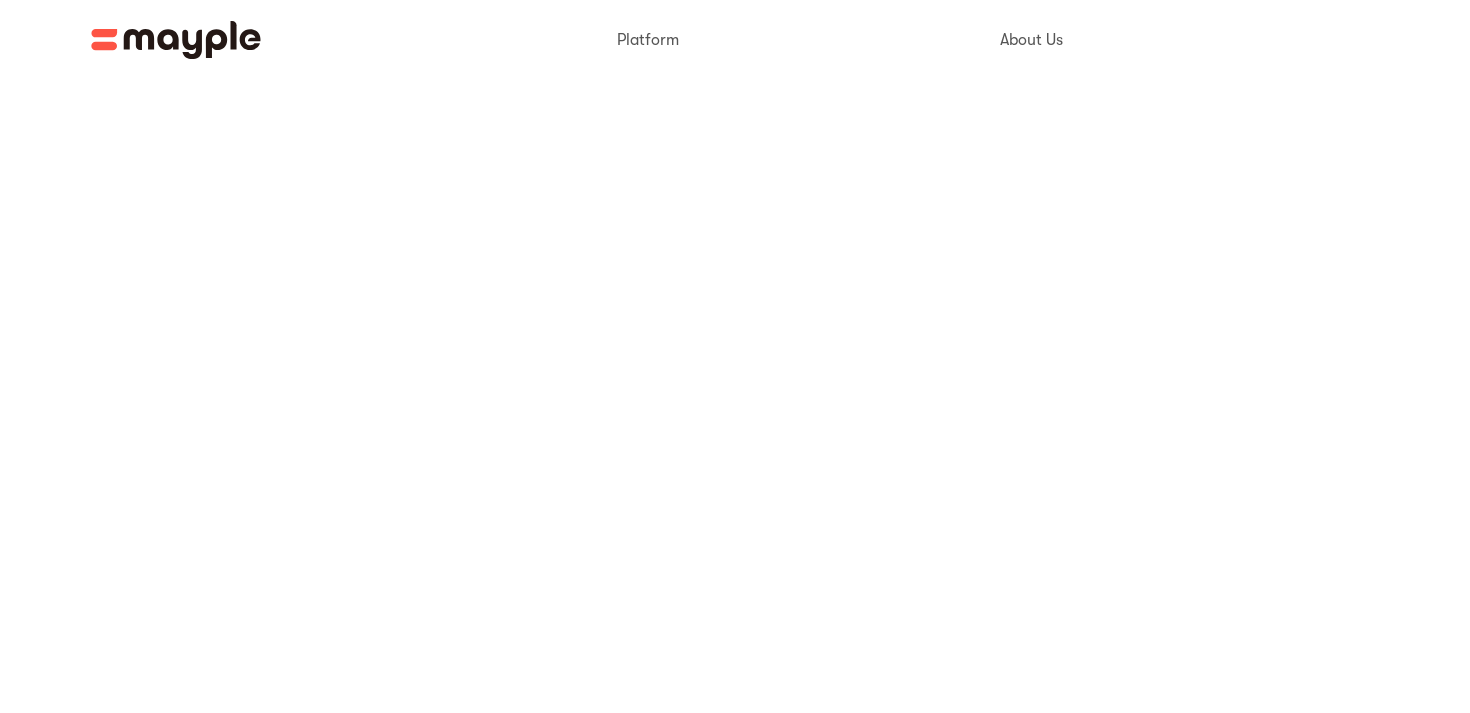 scroll, scrollTop: 0, scrollLeft: 0, axis: both 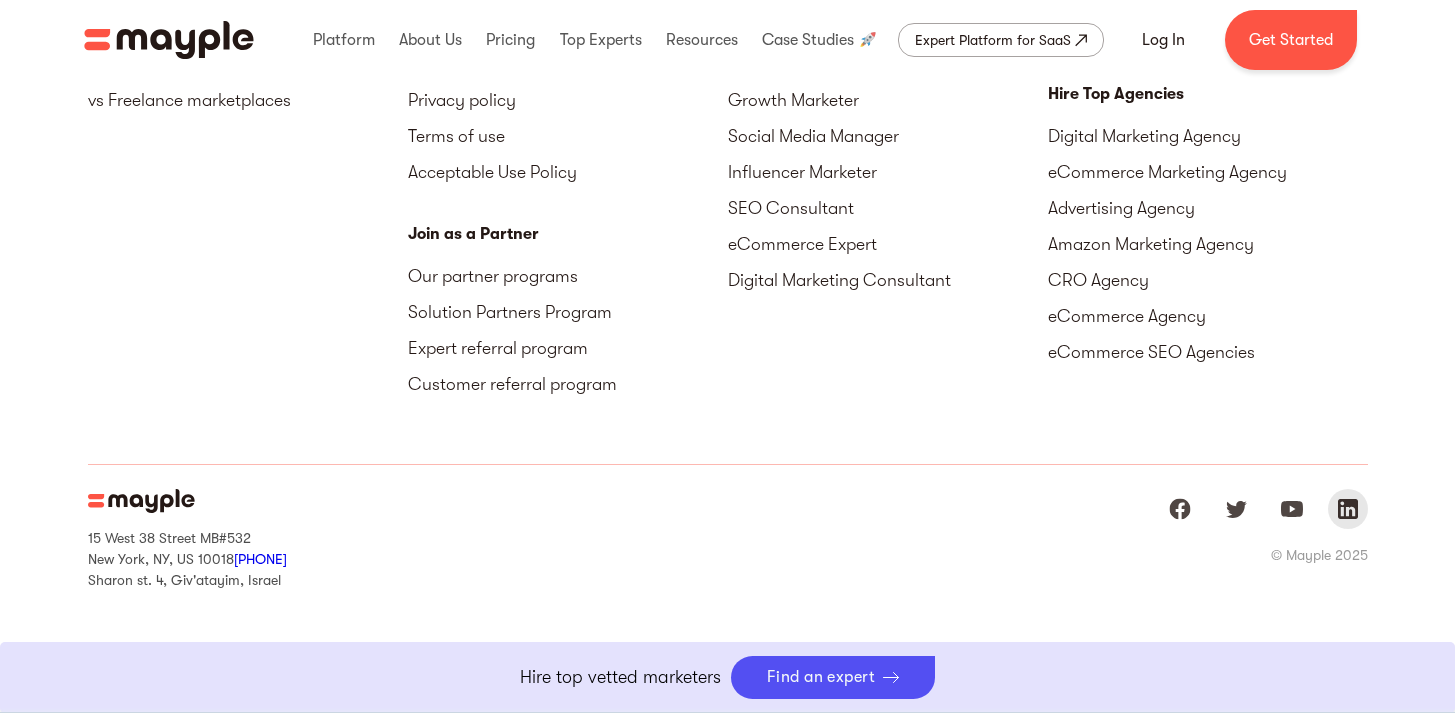 click at bounding box center (1348, 509) 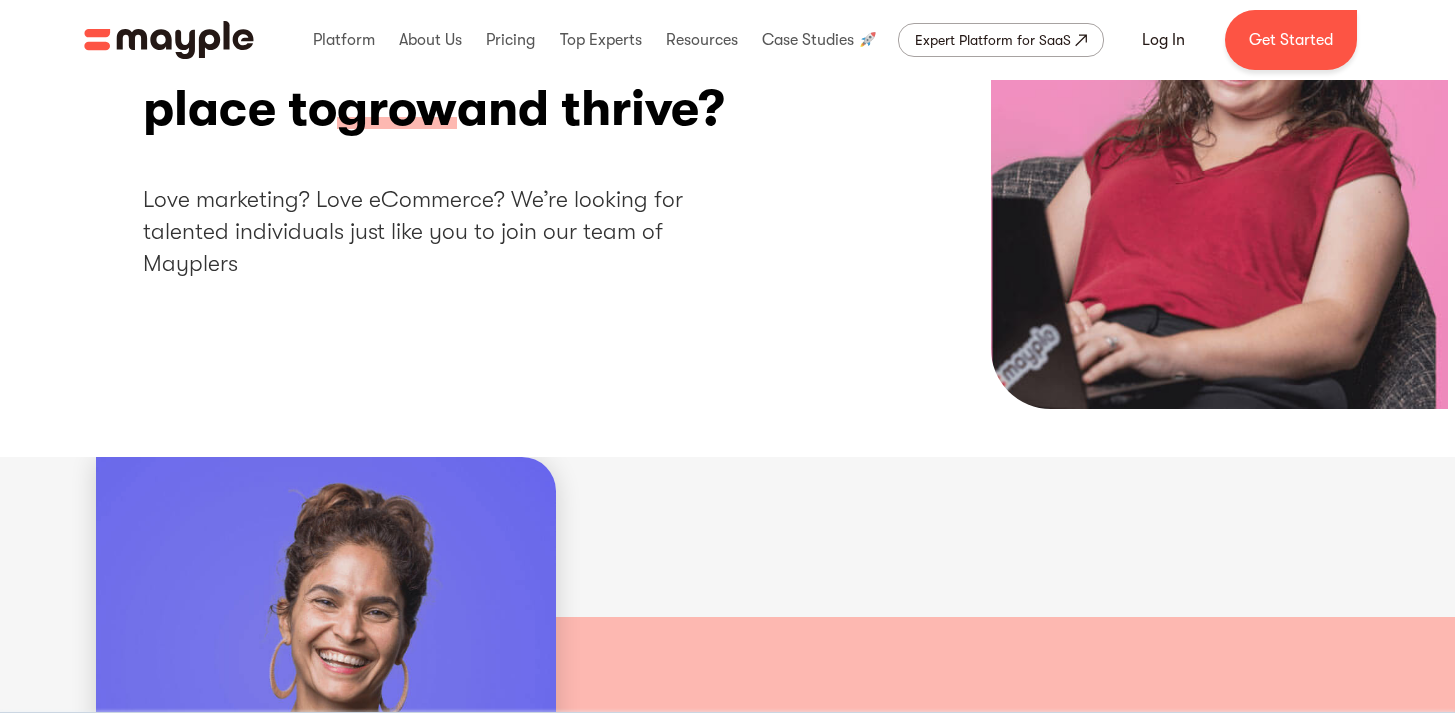 scroll, scrollTop: 0, scrollLeft: 0, axis: both 